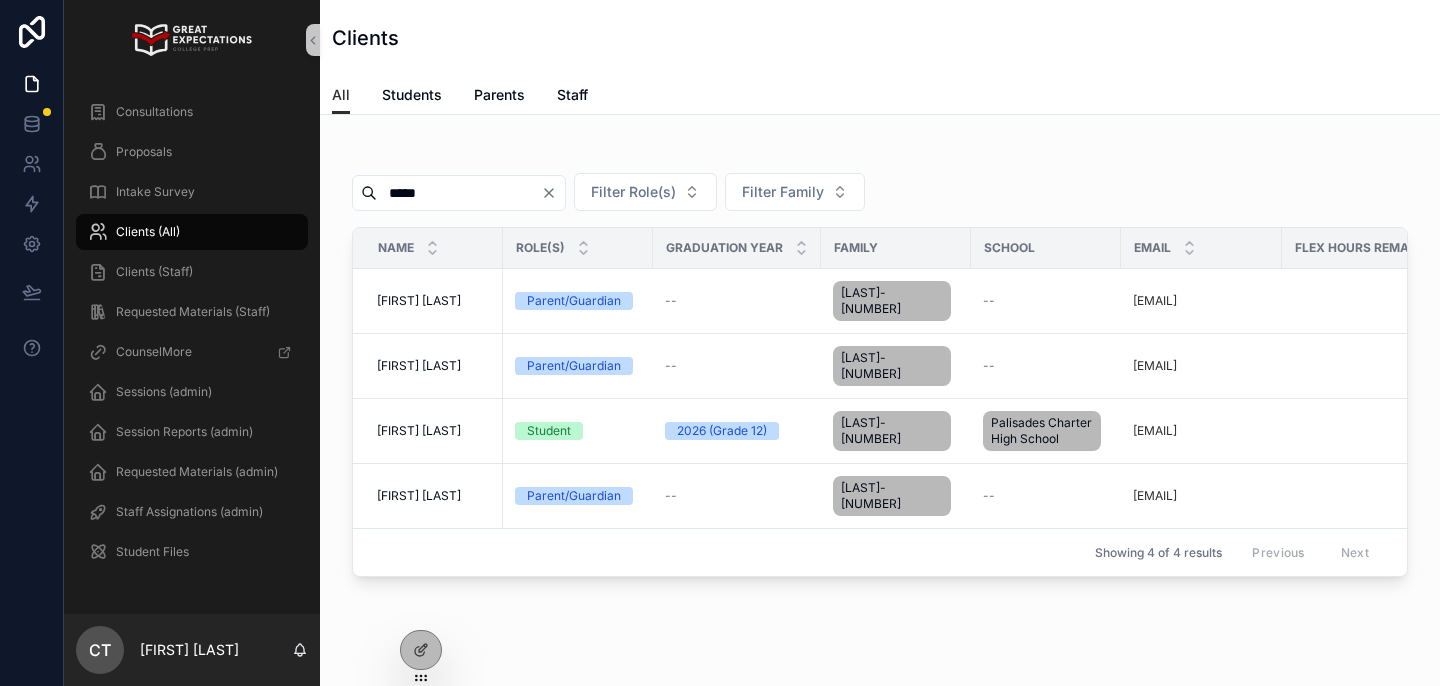 scroll, scrollTop: 0, scrollLeft: 0, axis: both 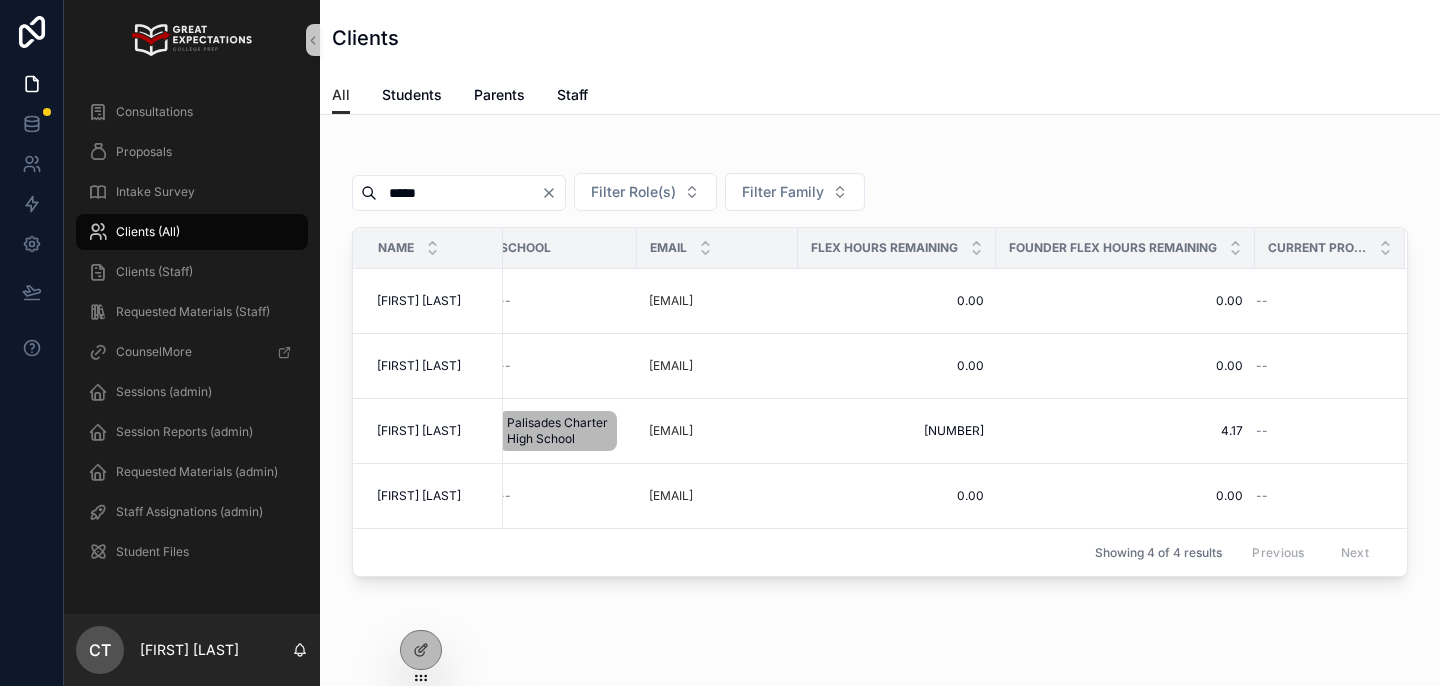 click on "*****" at bounding box center [459, 193] 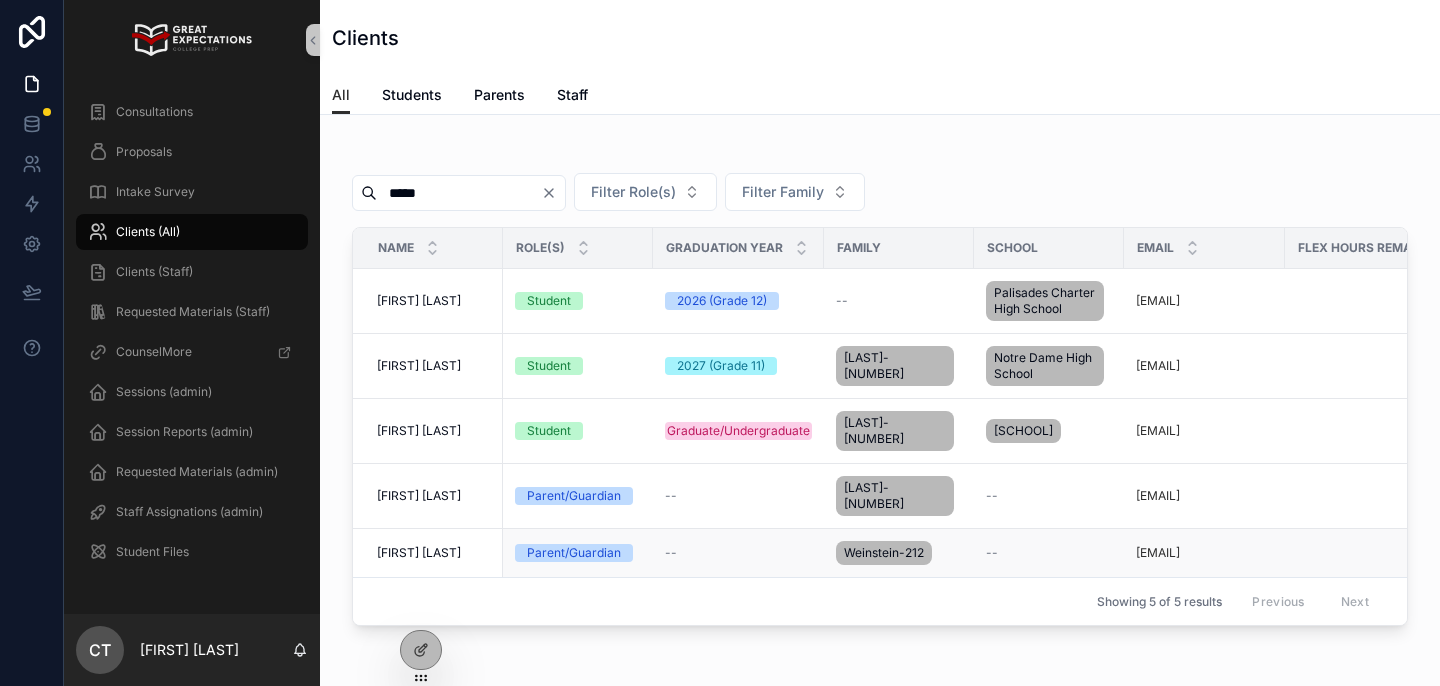 type on "*****" 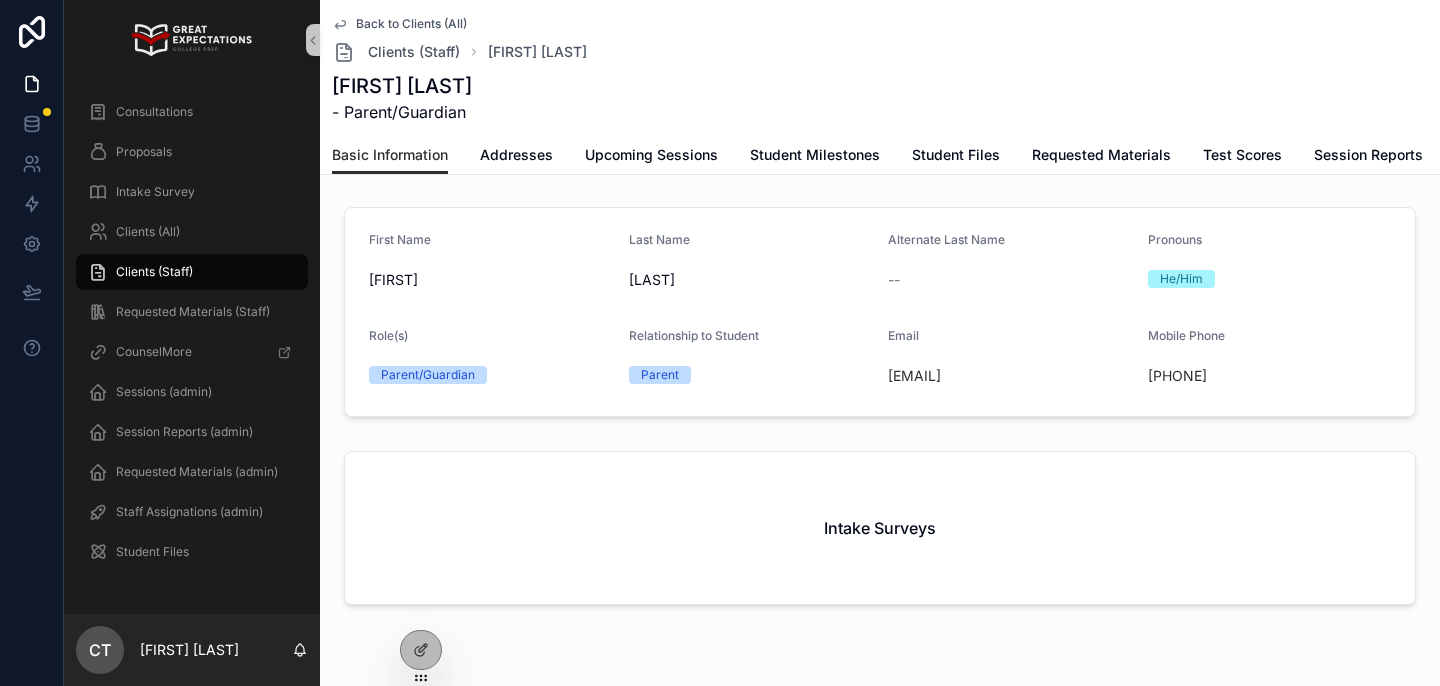 drag, startPoint x: 1290, startPoint y: 369, endPoint x: 1145, endPoint y: 369, distance: 145 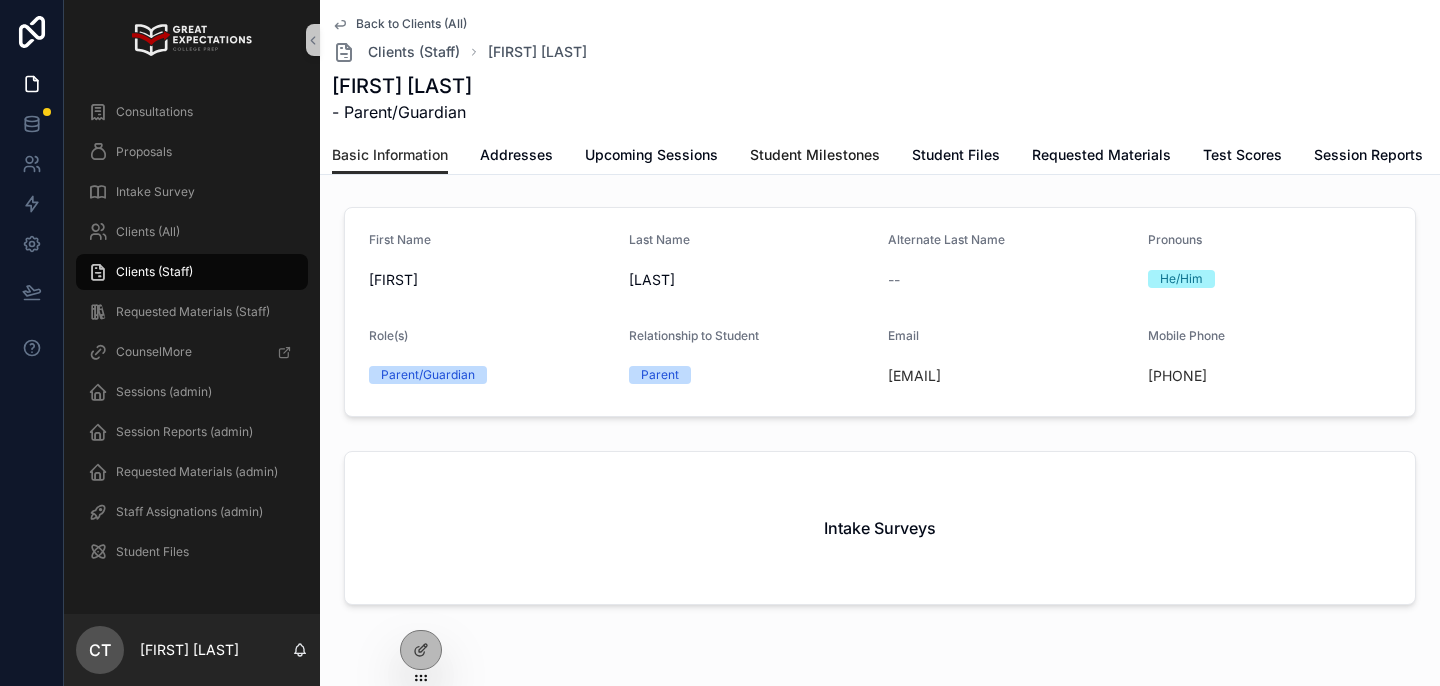 copy on "[PHONE]" 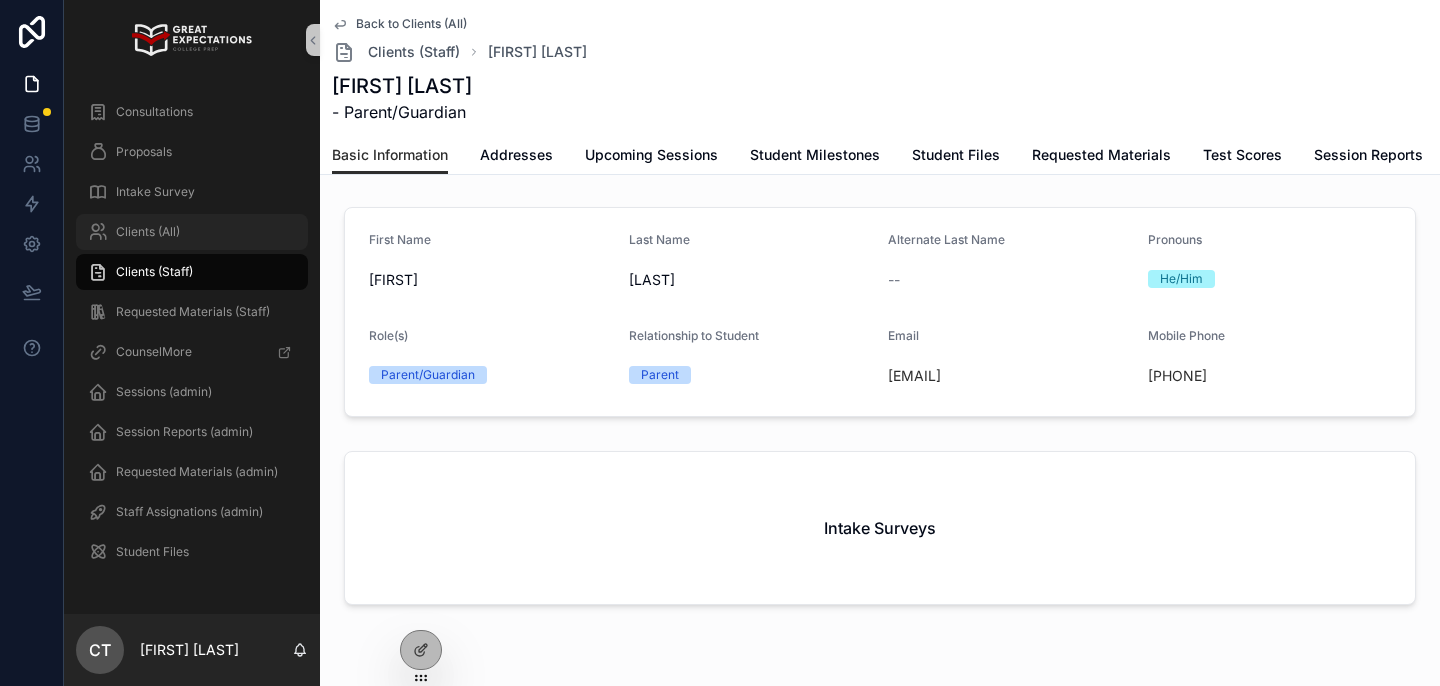 click on "Clients (All)" at bounding box center (192, 232) 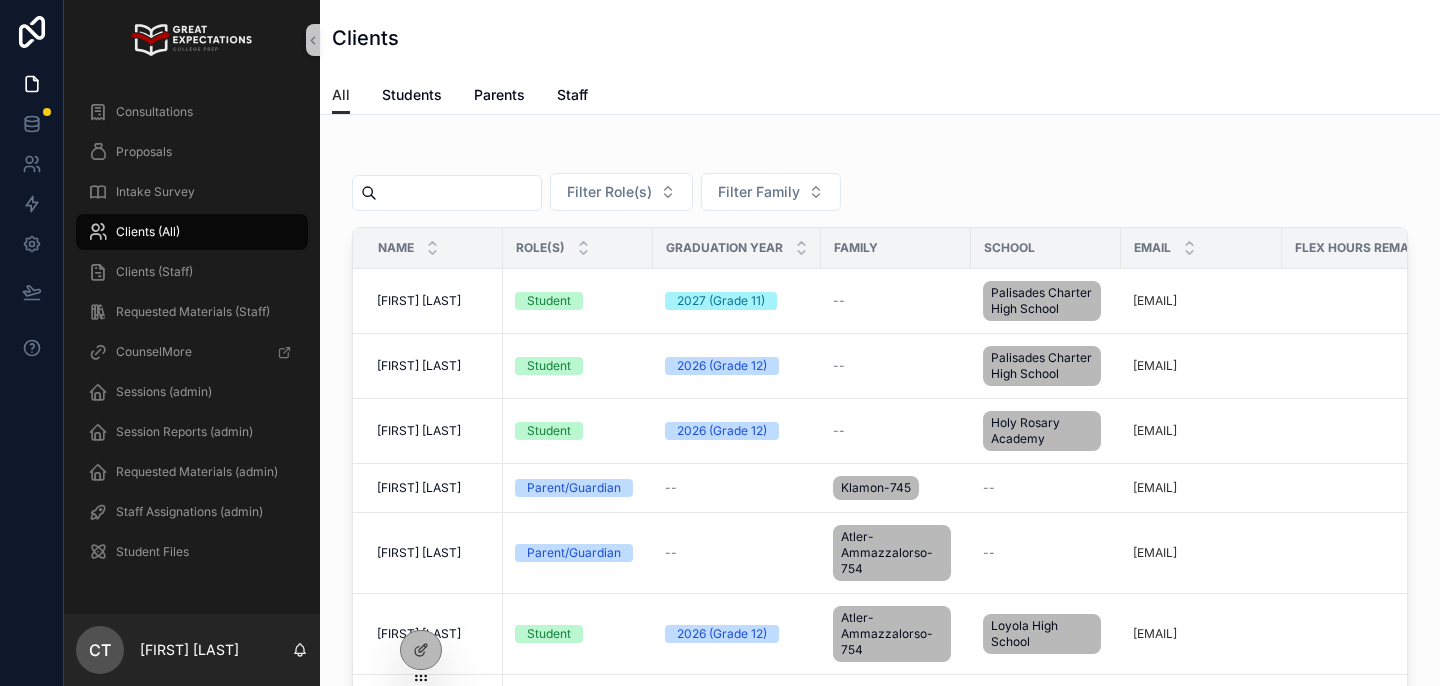 click at bounding box center [459, 193] 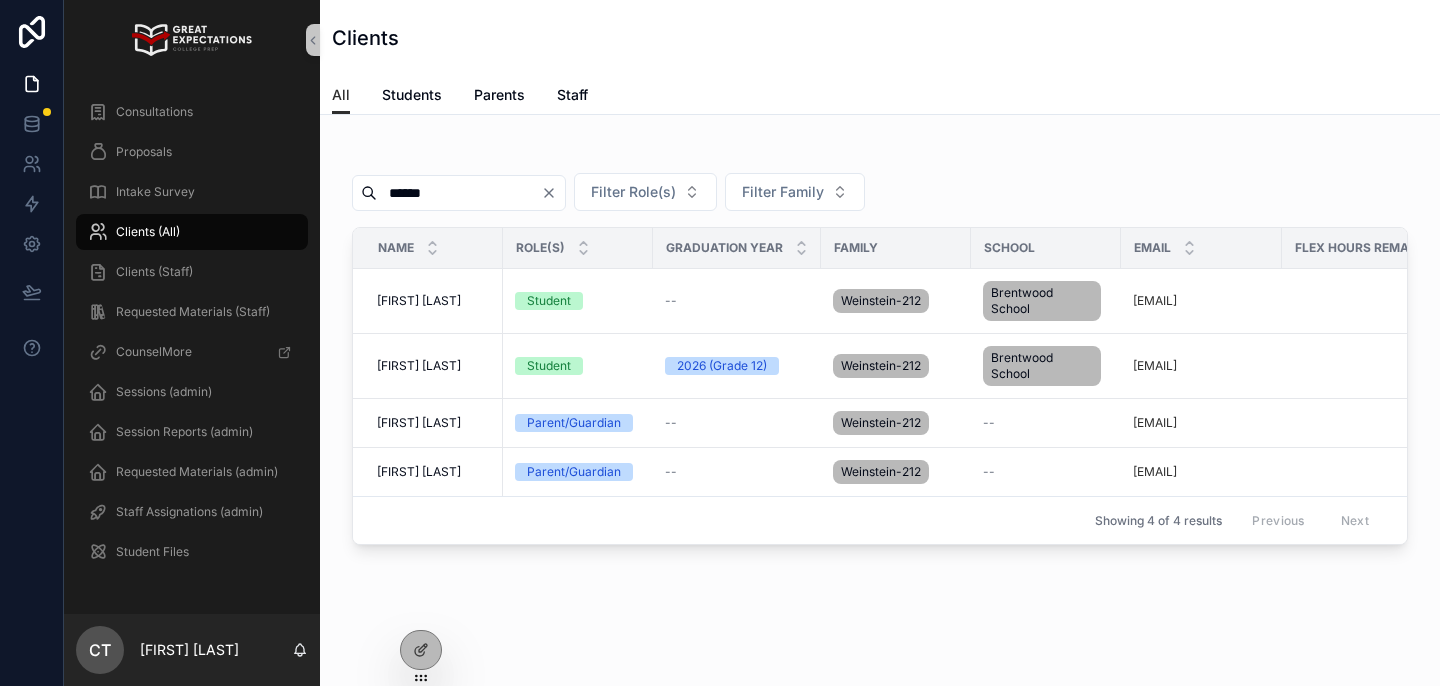 scroll, scrollTop: 0, scrollLeft: 501, axis: horizontal 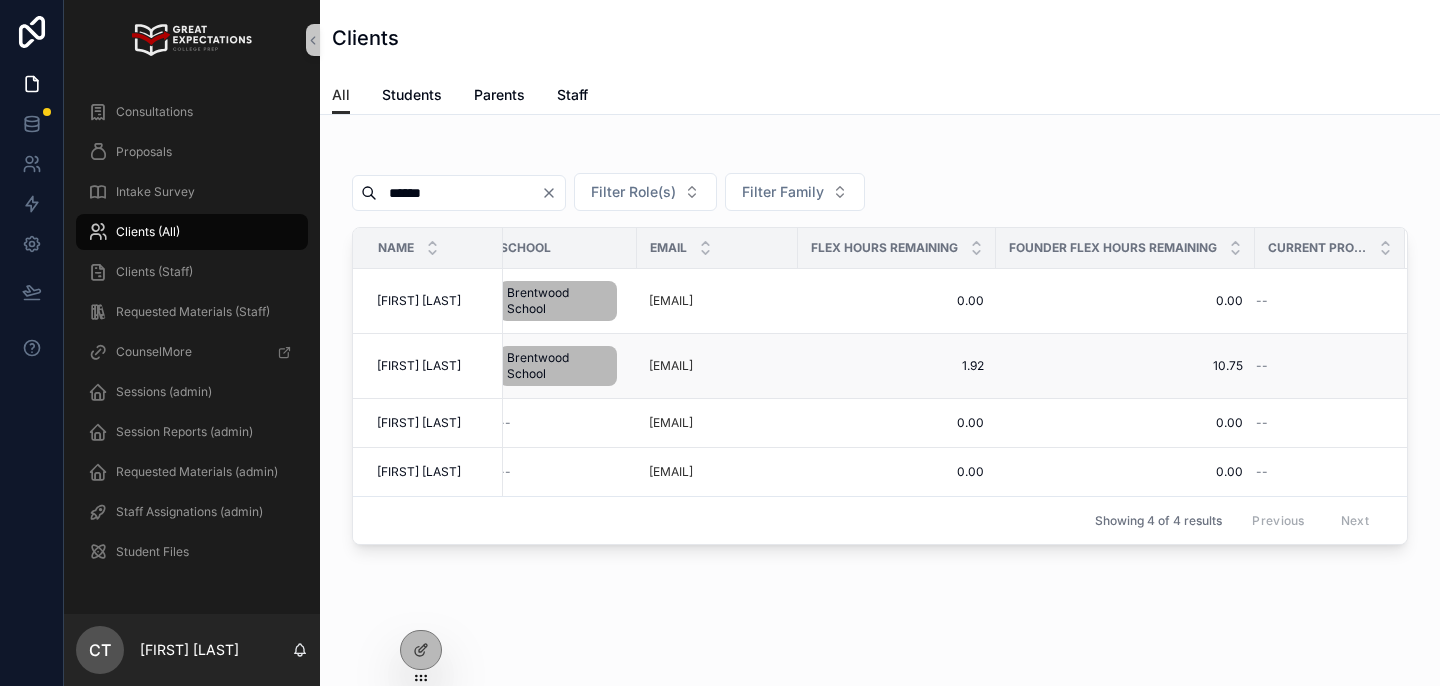 type on "******" 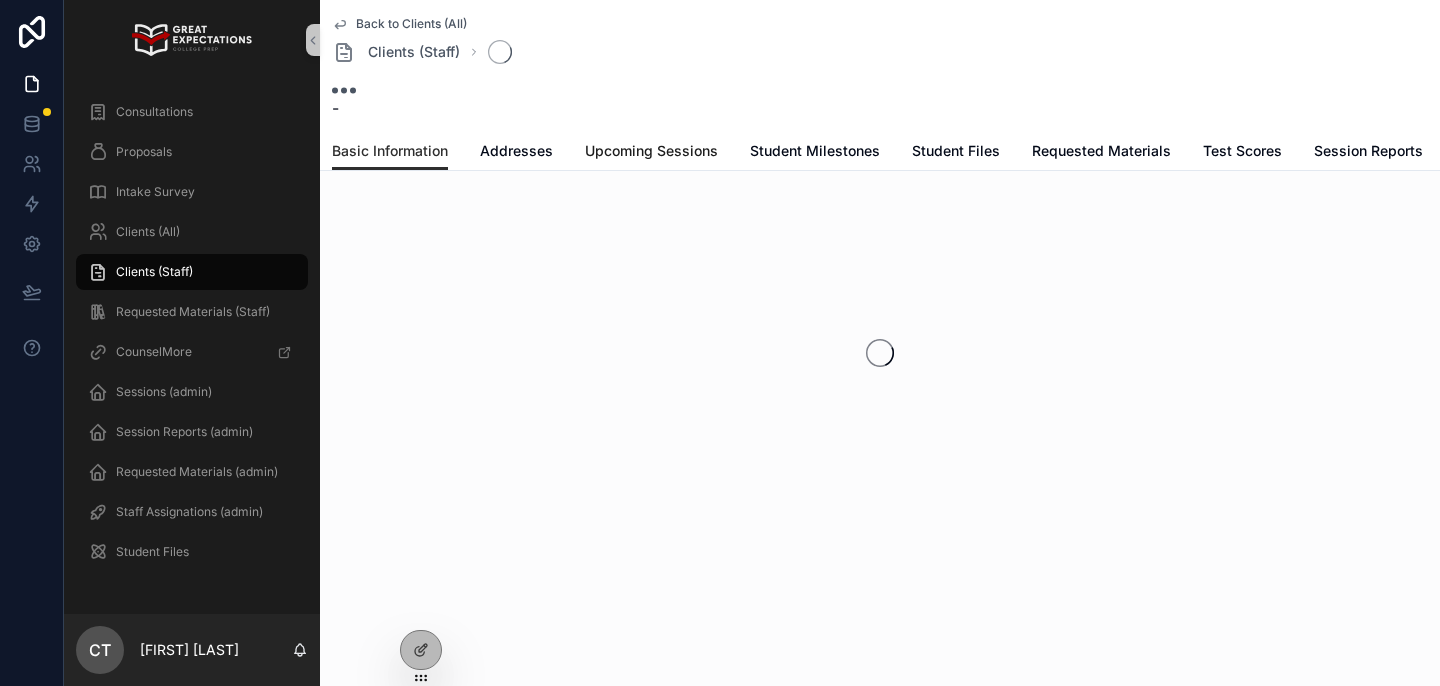 click on "Upcoming Sessions" at bounding box center [651, 153] 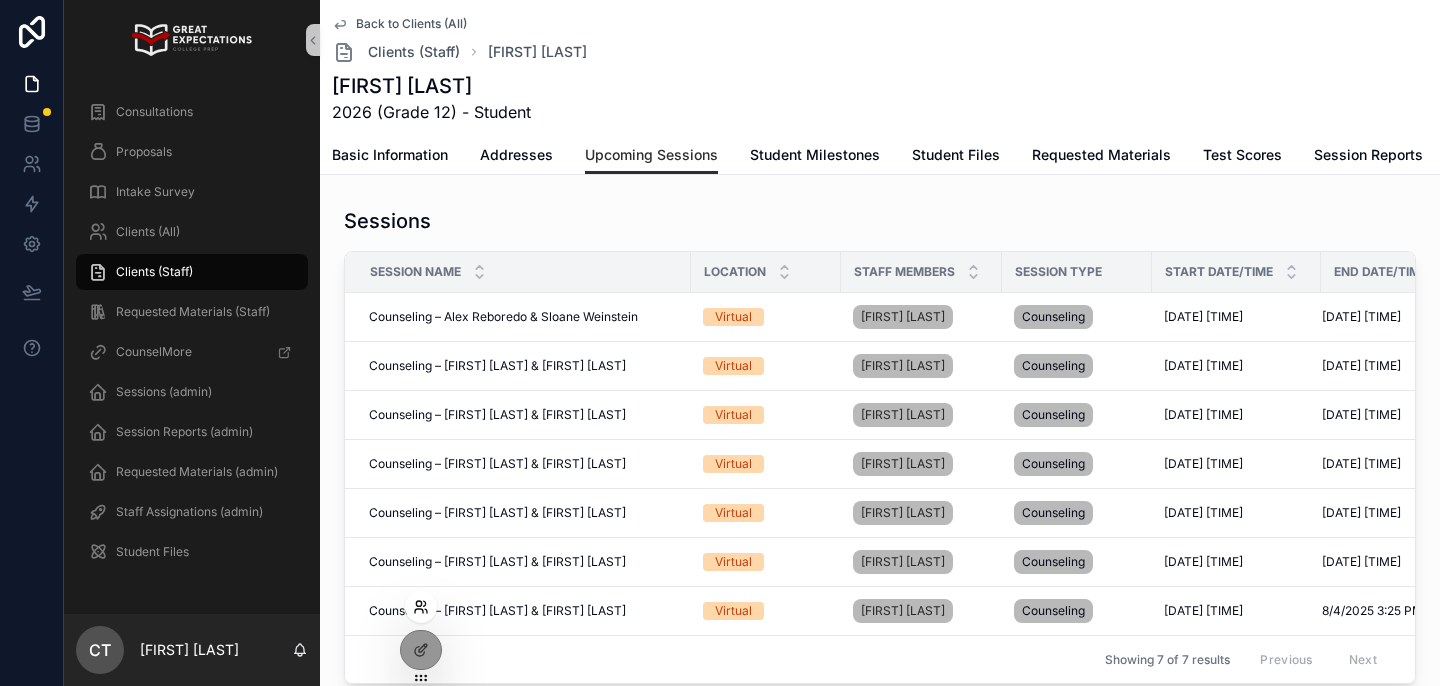 click 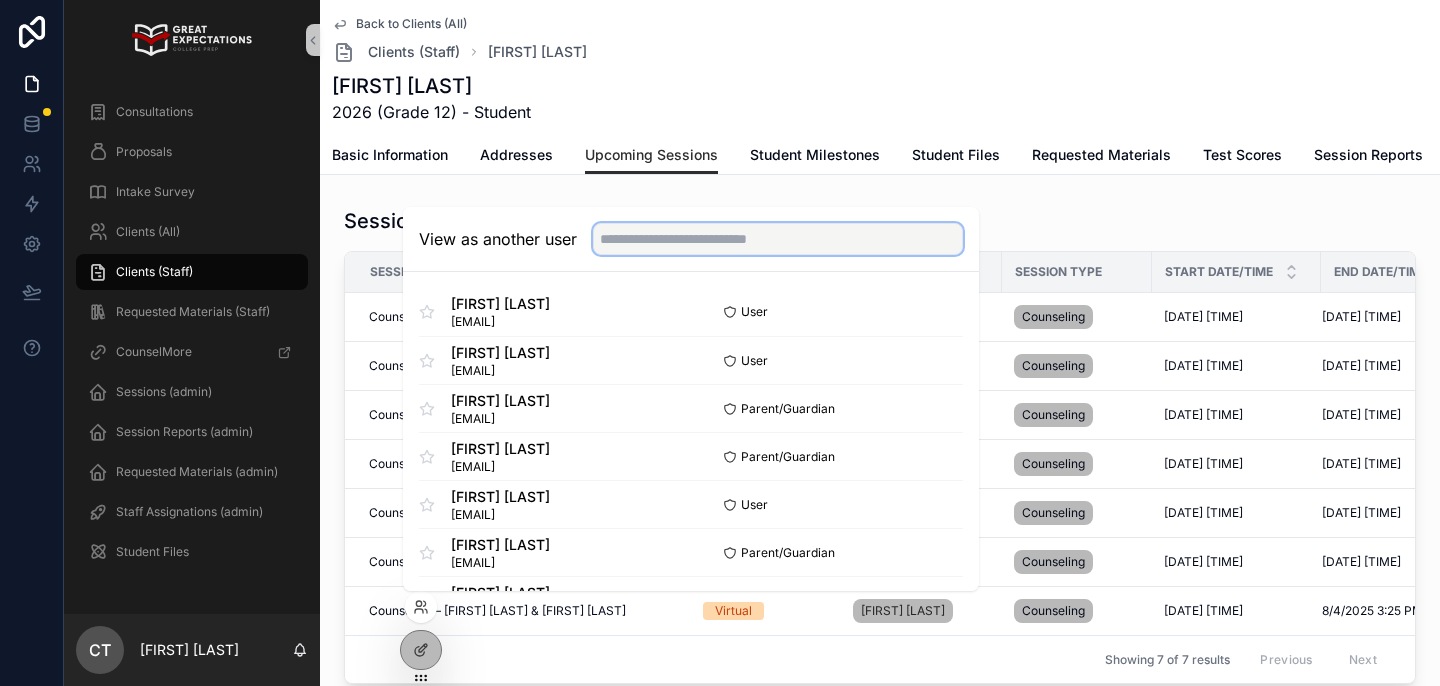 click at bounding box center (778, 239) 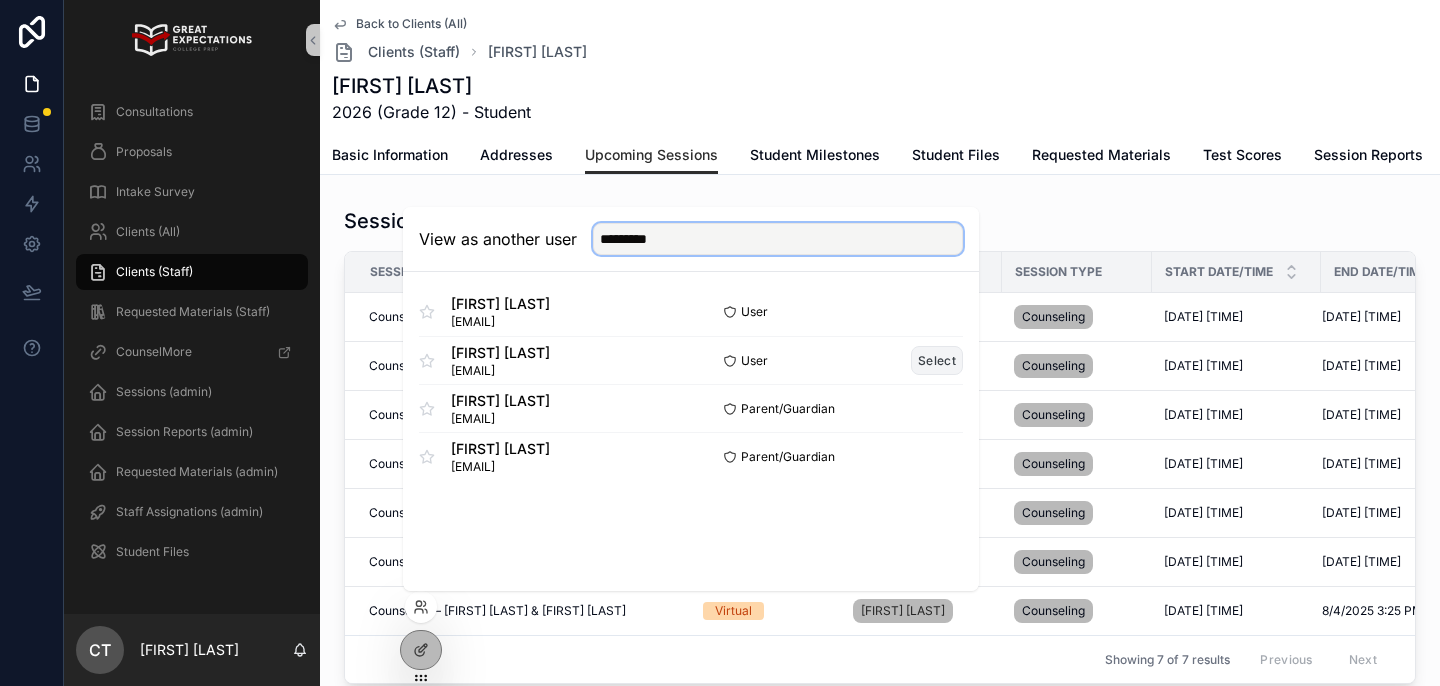 type on "*********" 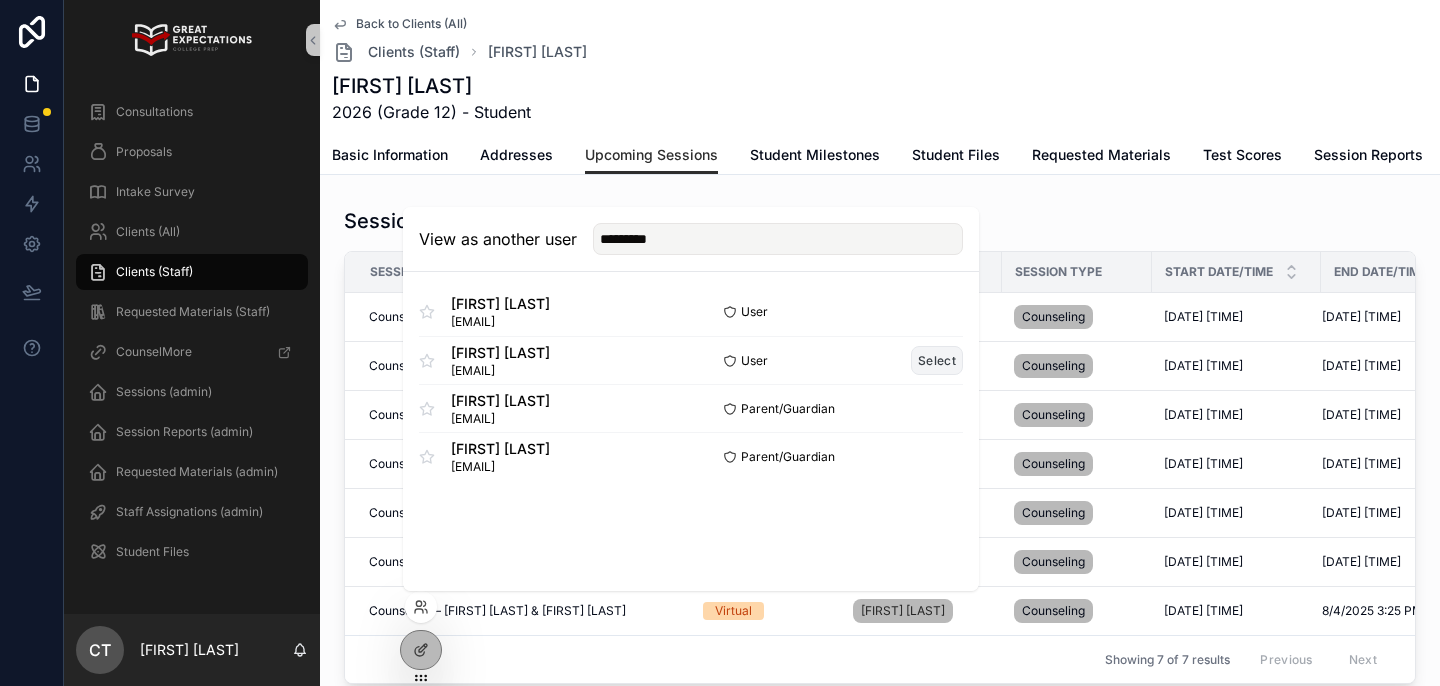 click on "Select" at bounding box center (937, 360) 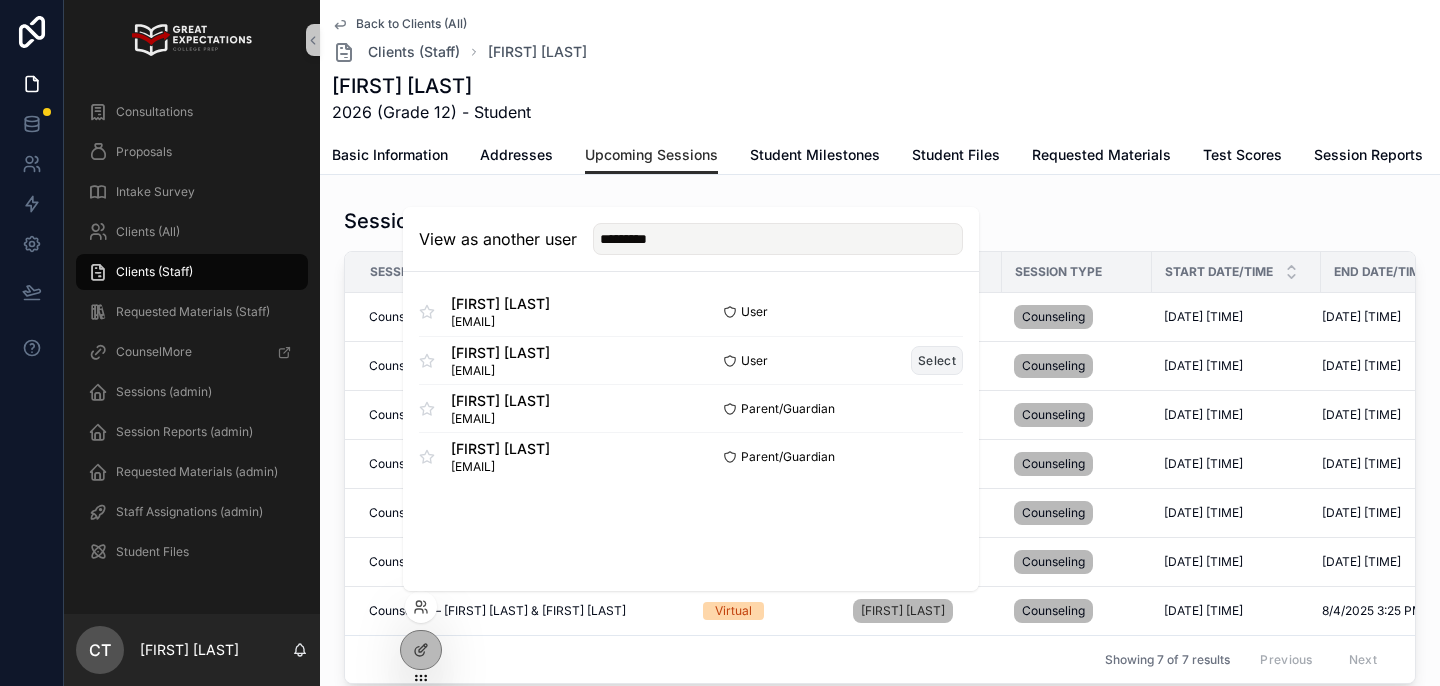 type 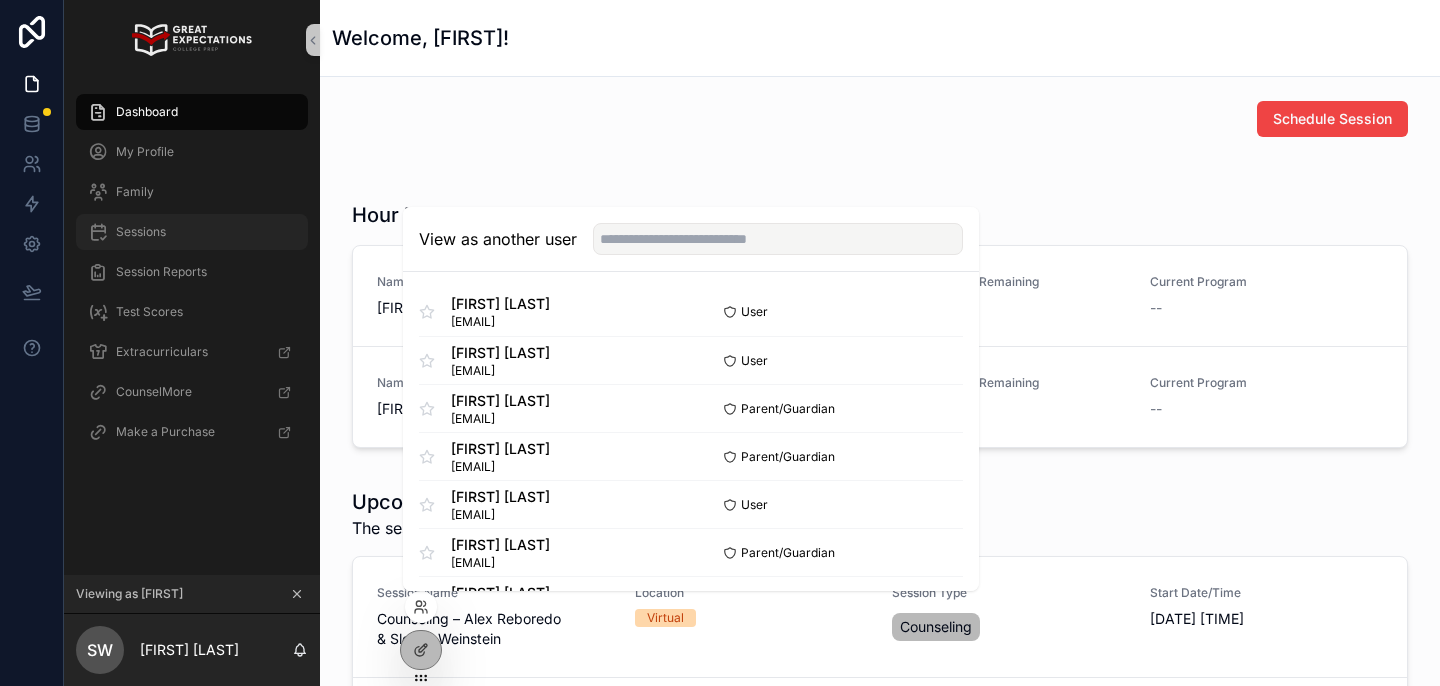 click on "Sessions" at bounding box center (192, 232) 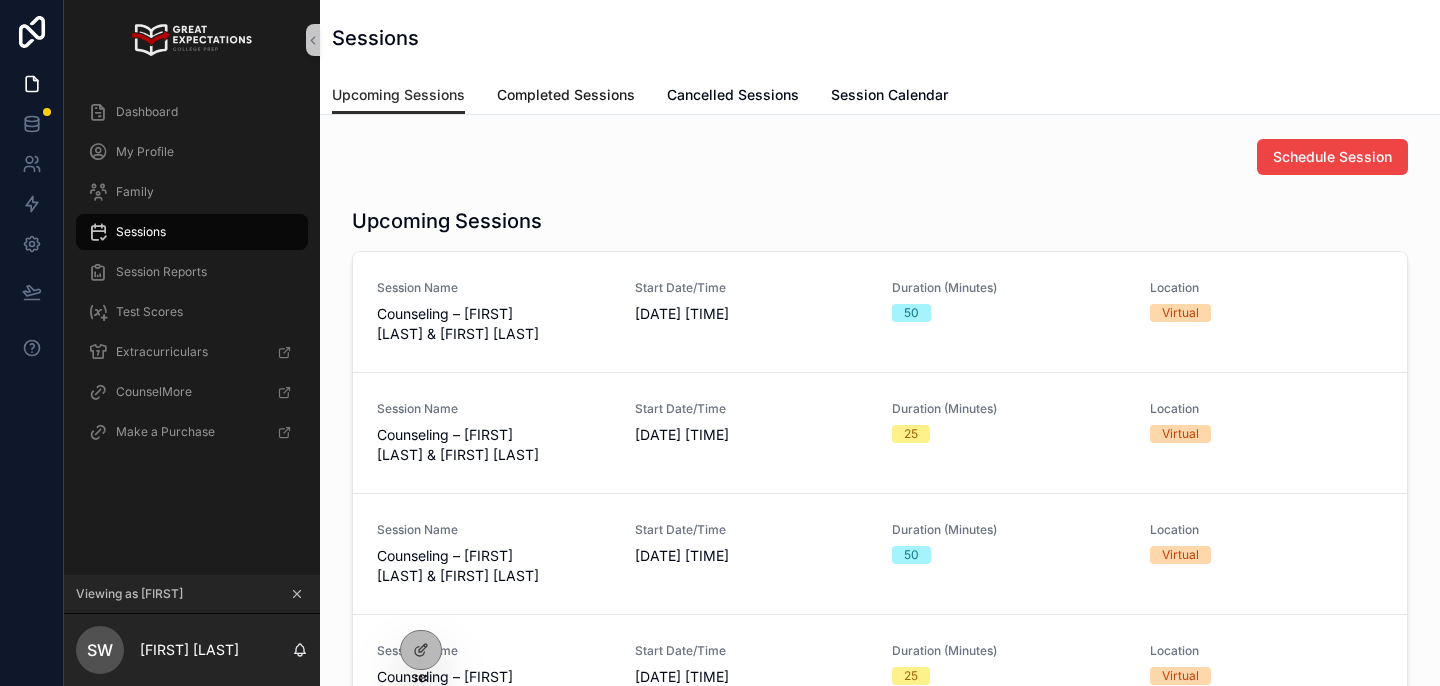 click on "Completed Sessions" at bounding box center (566, 95) 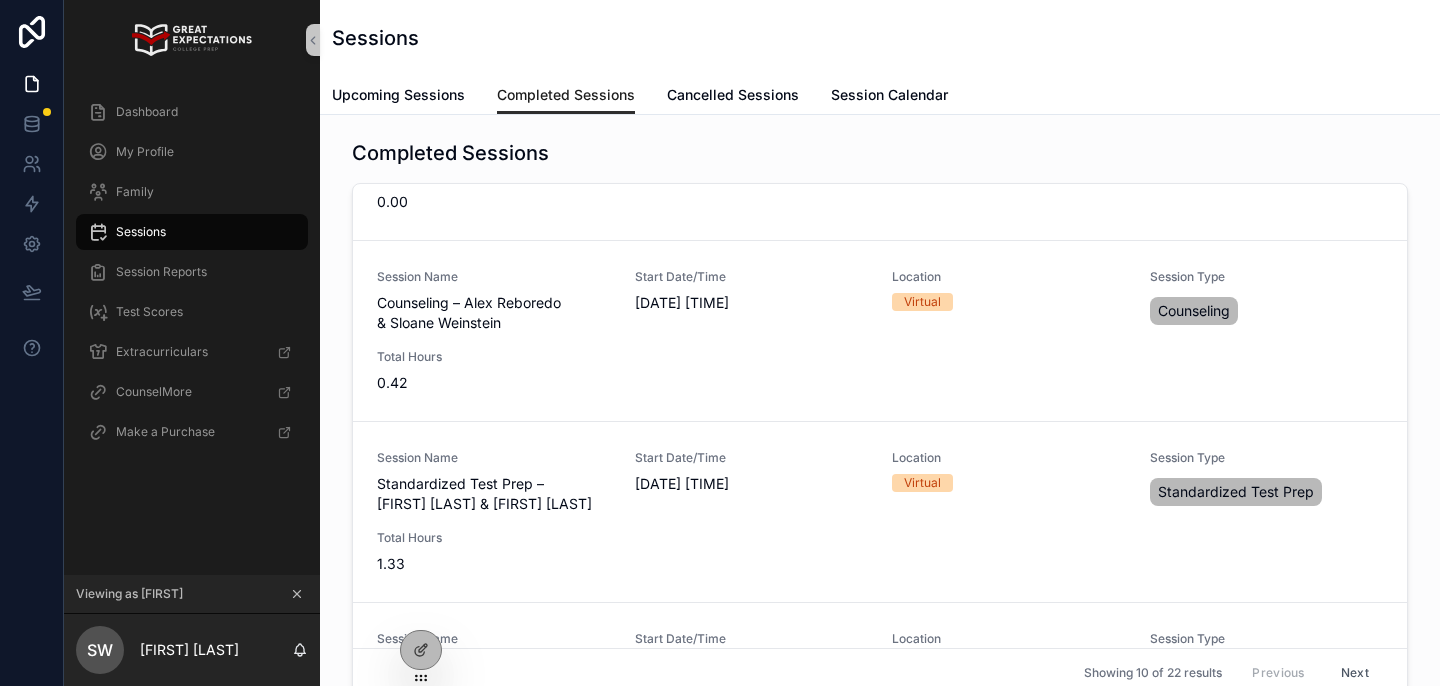 scroll, scrollTop: 1344, scrollLeft: 0, axis: vertical 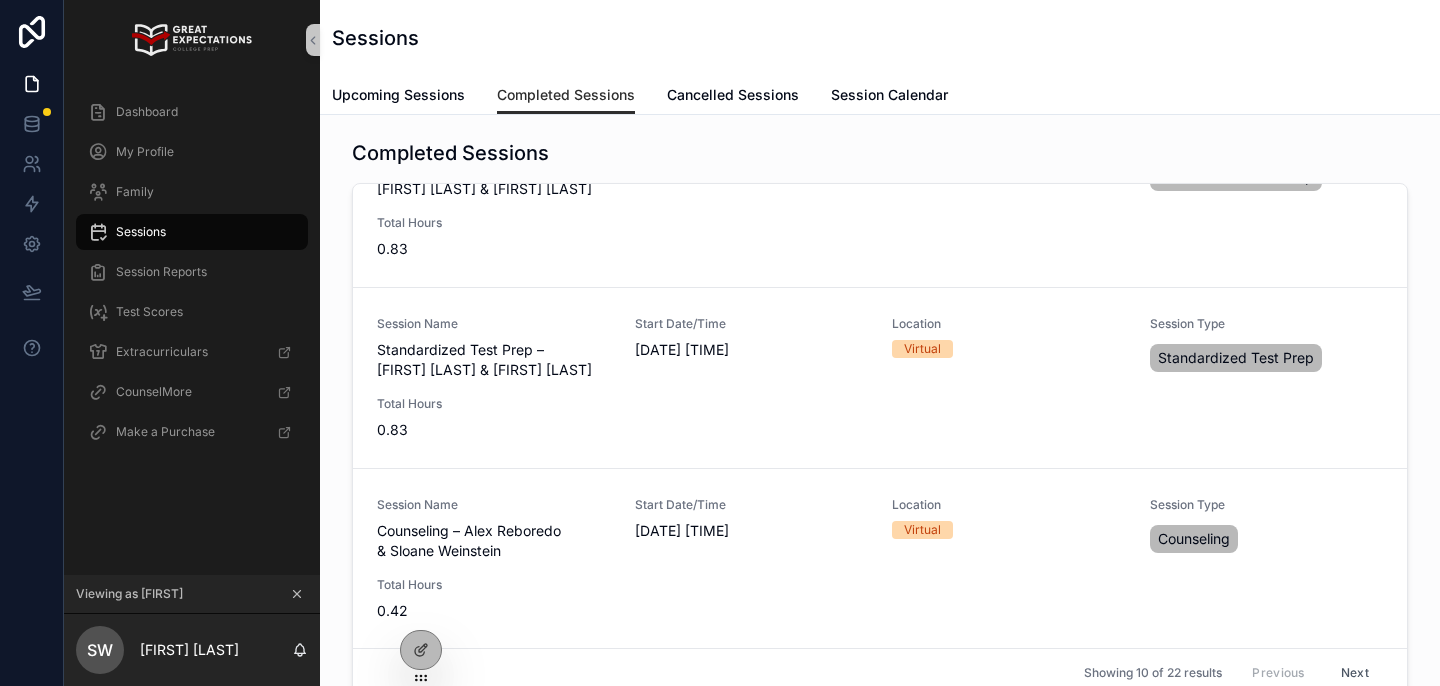click on "Next" at bounding box center (1355, 673) 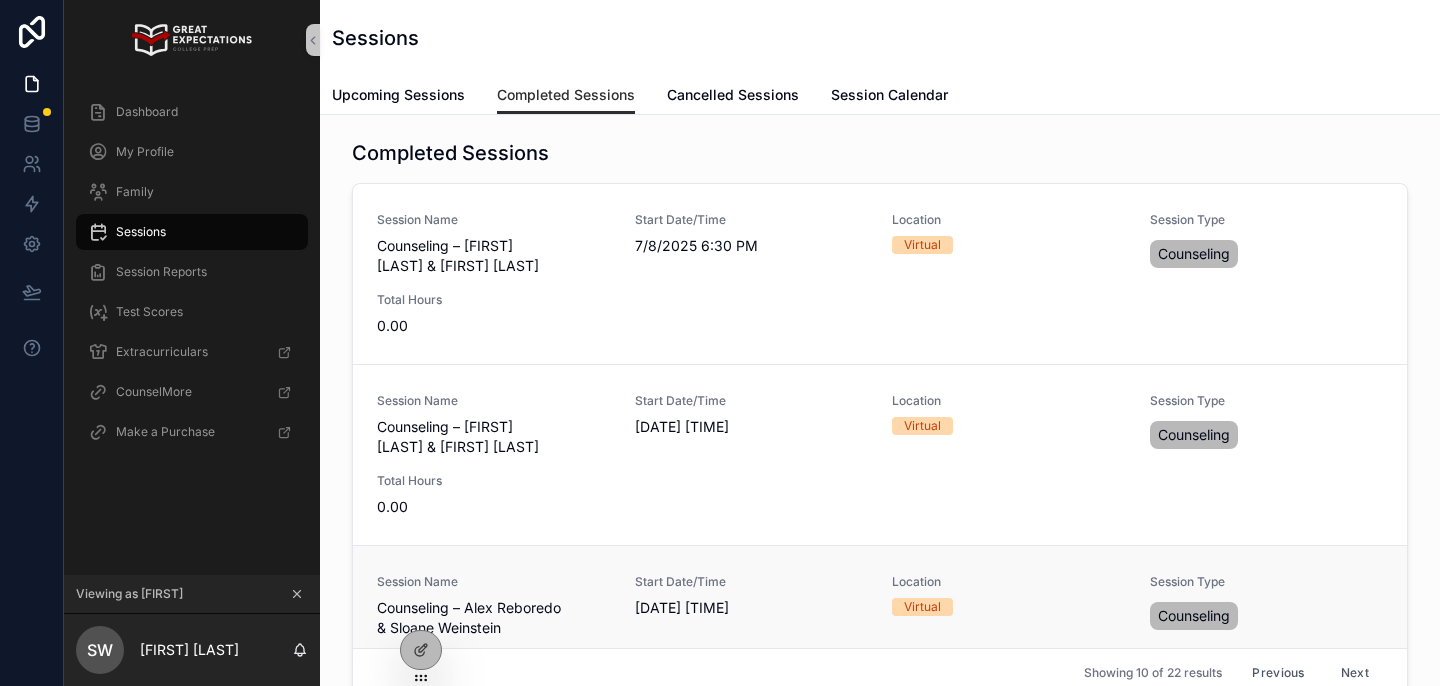 scroll, scrollTop: 1344, scrollLeft: 0, axis: vertical 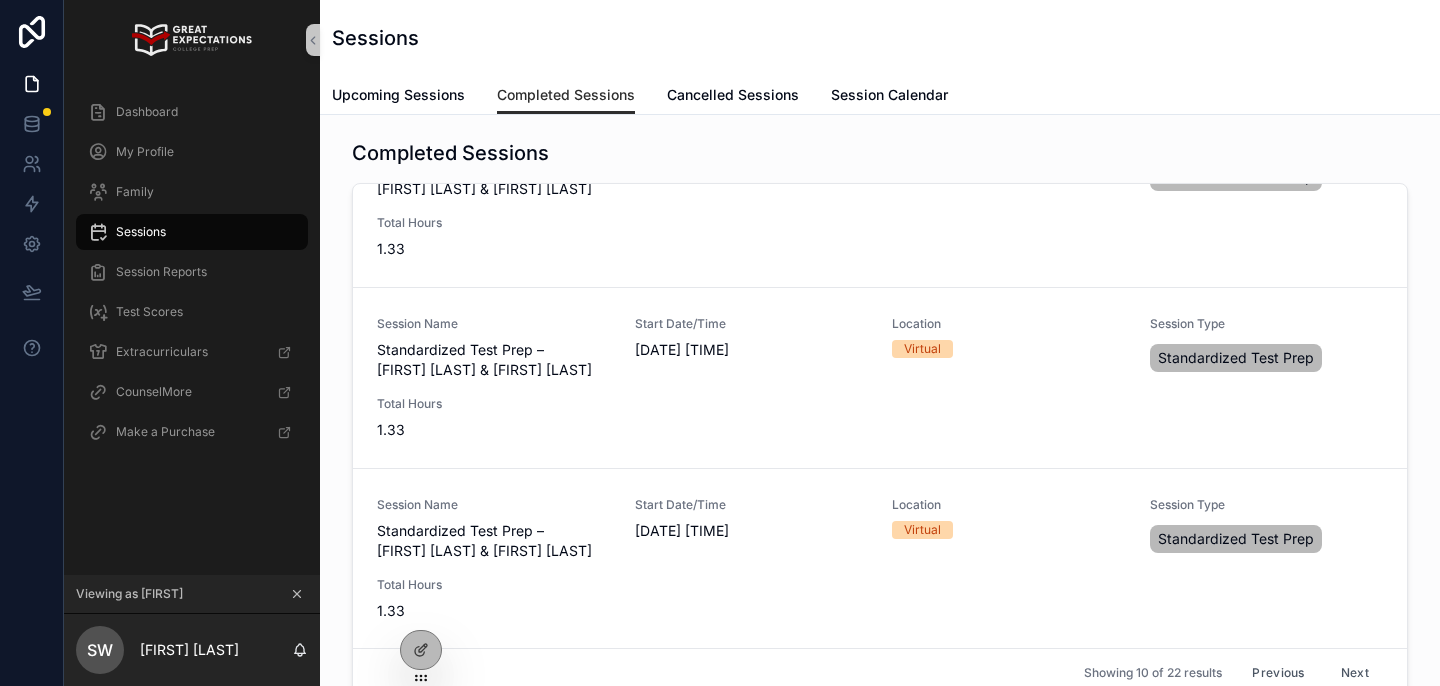 click on "Previous" at bounding box center [1278, 673] 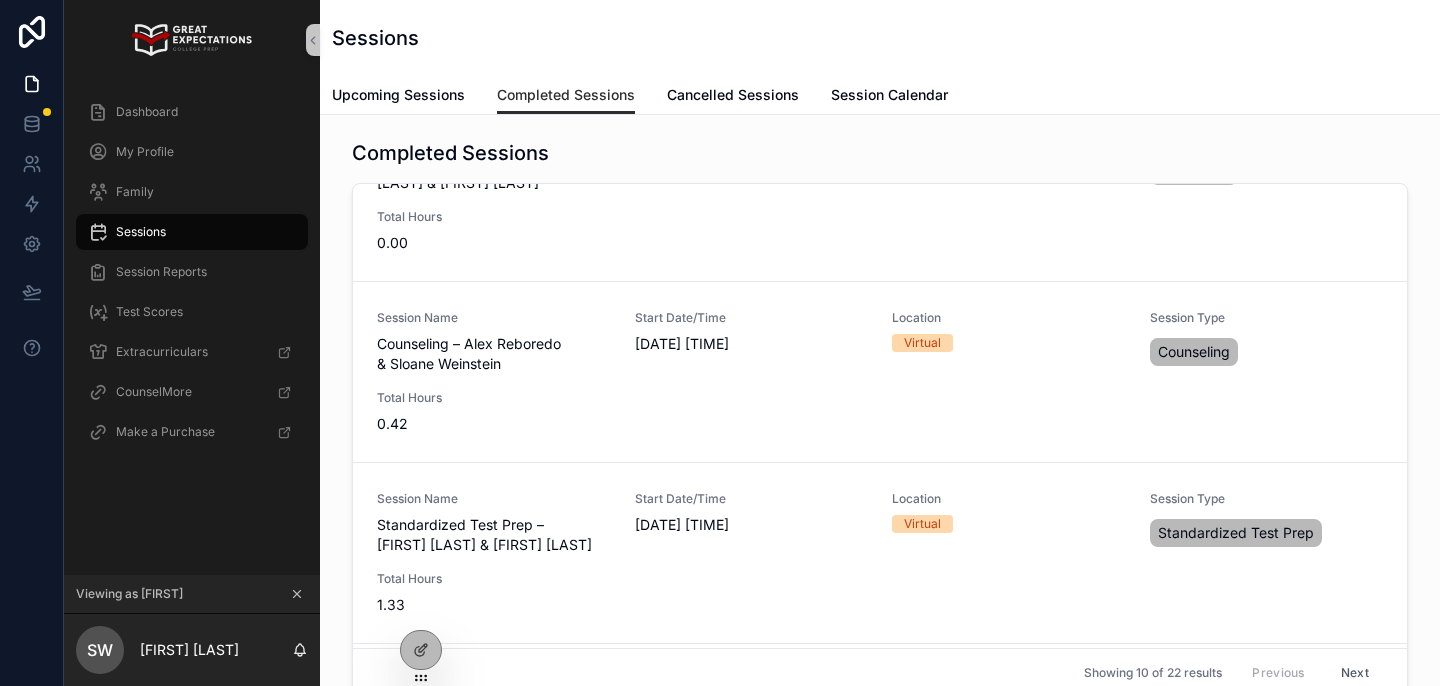 scroll, scrollTop: 1344, scrollLeft: 0, axis: vertical 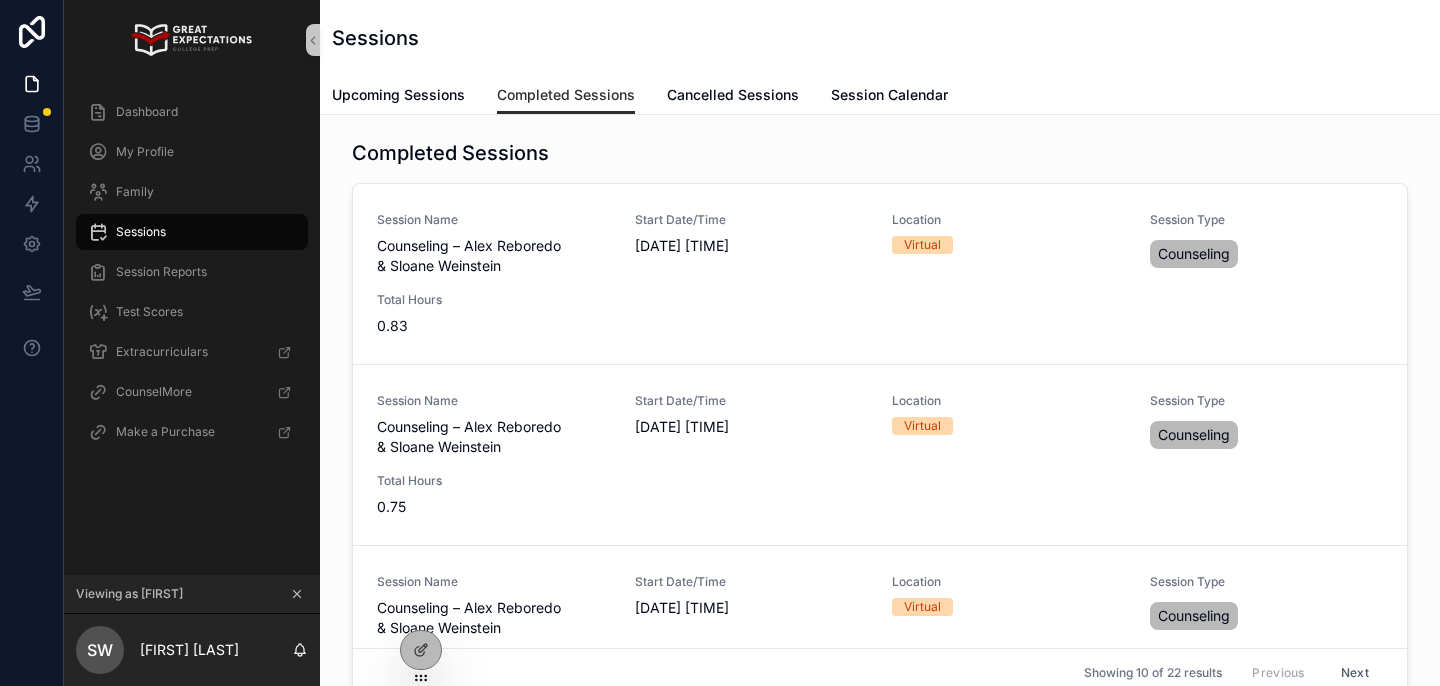 click 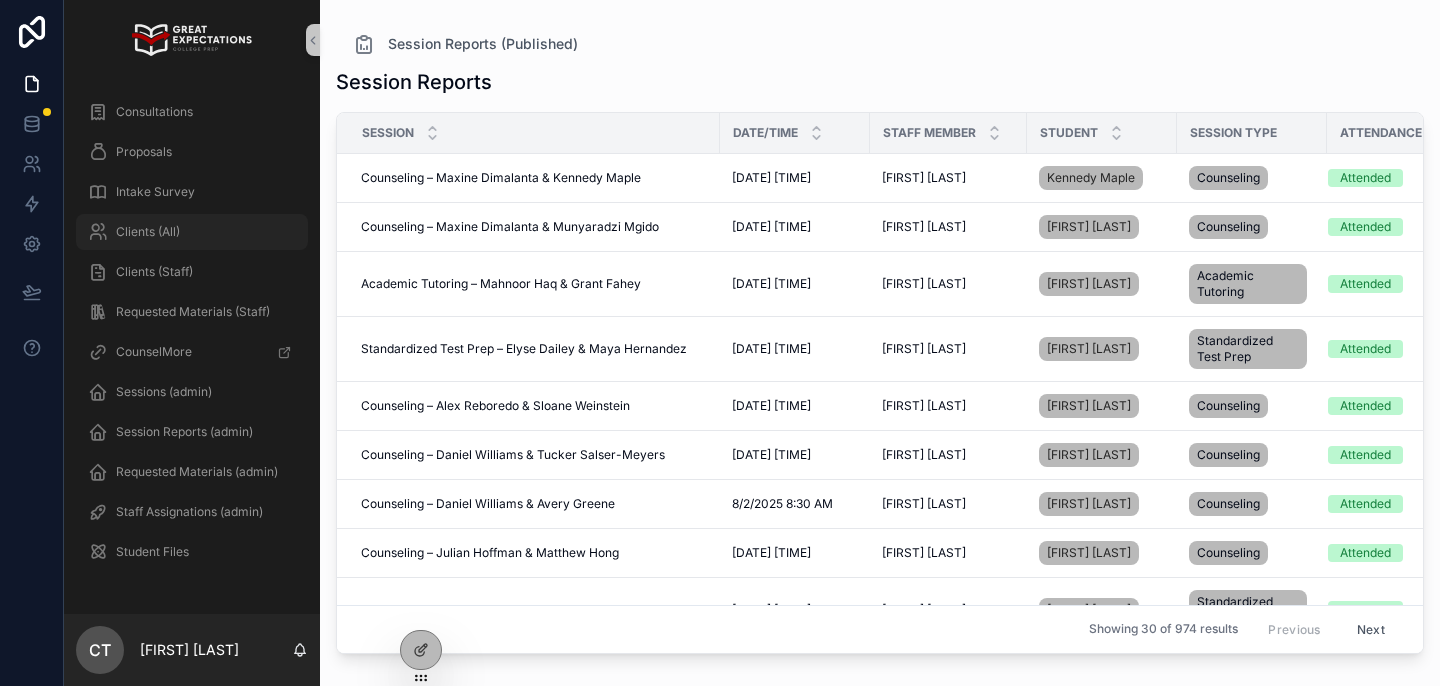 click on "Clients (All)" at bounding box center (148, 232) 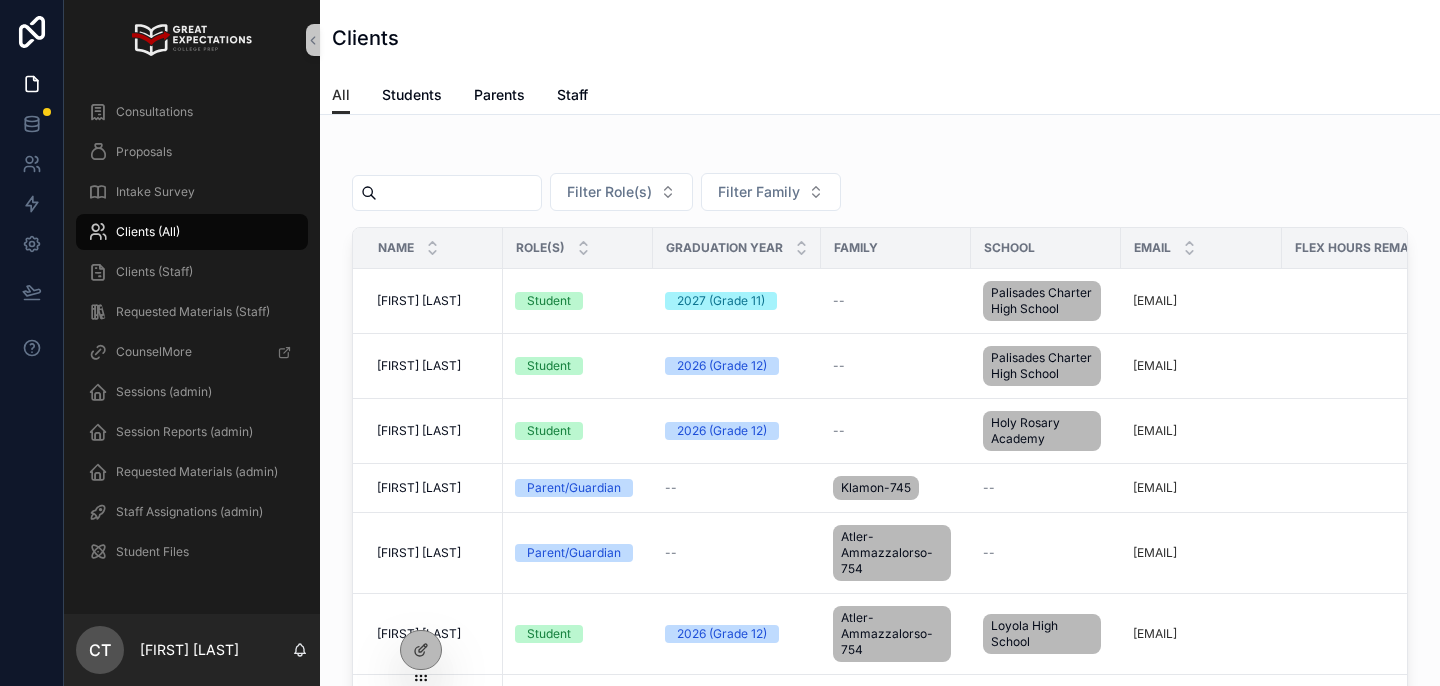 click at bounding box center [459, 193] 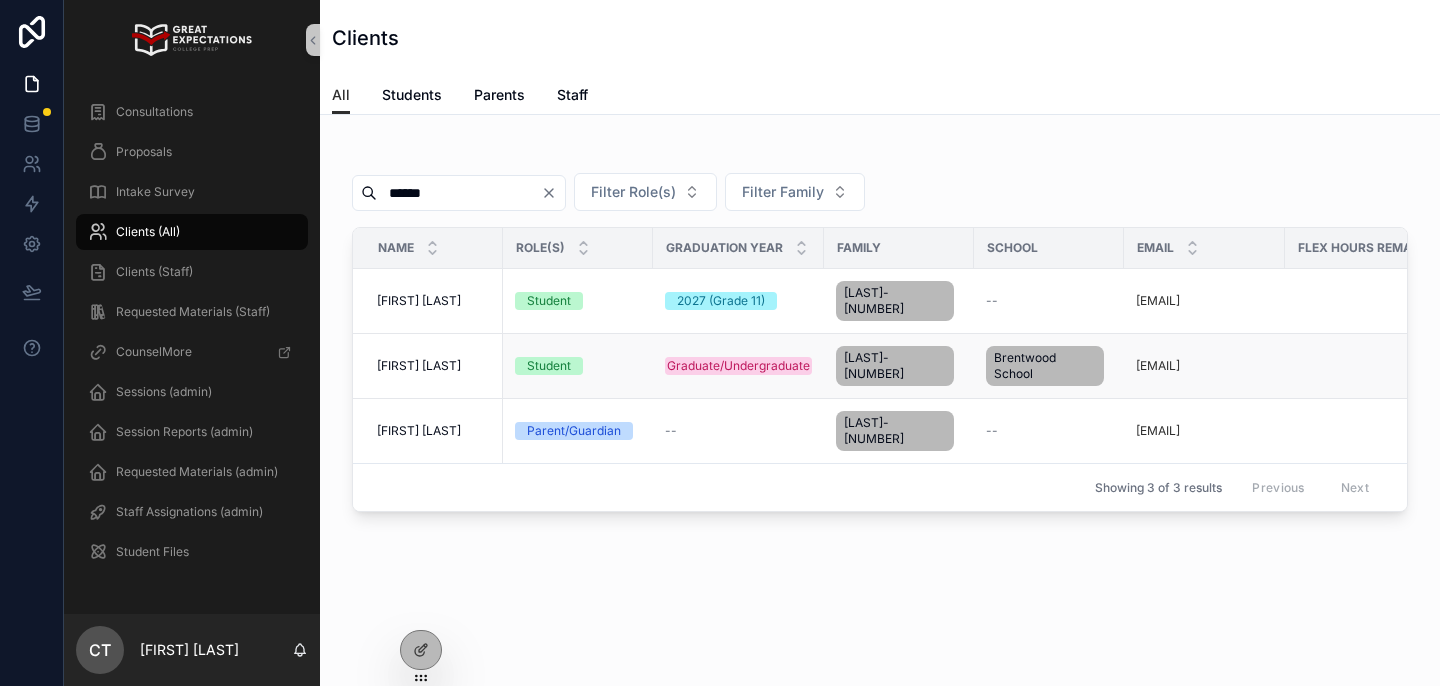 scroll, scrollTop: 0, scrollLeft: 508, axis: horizontal 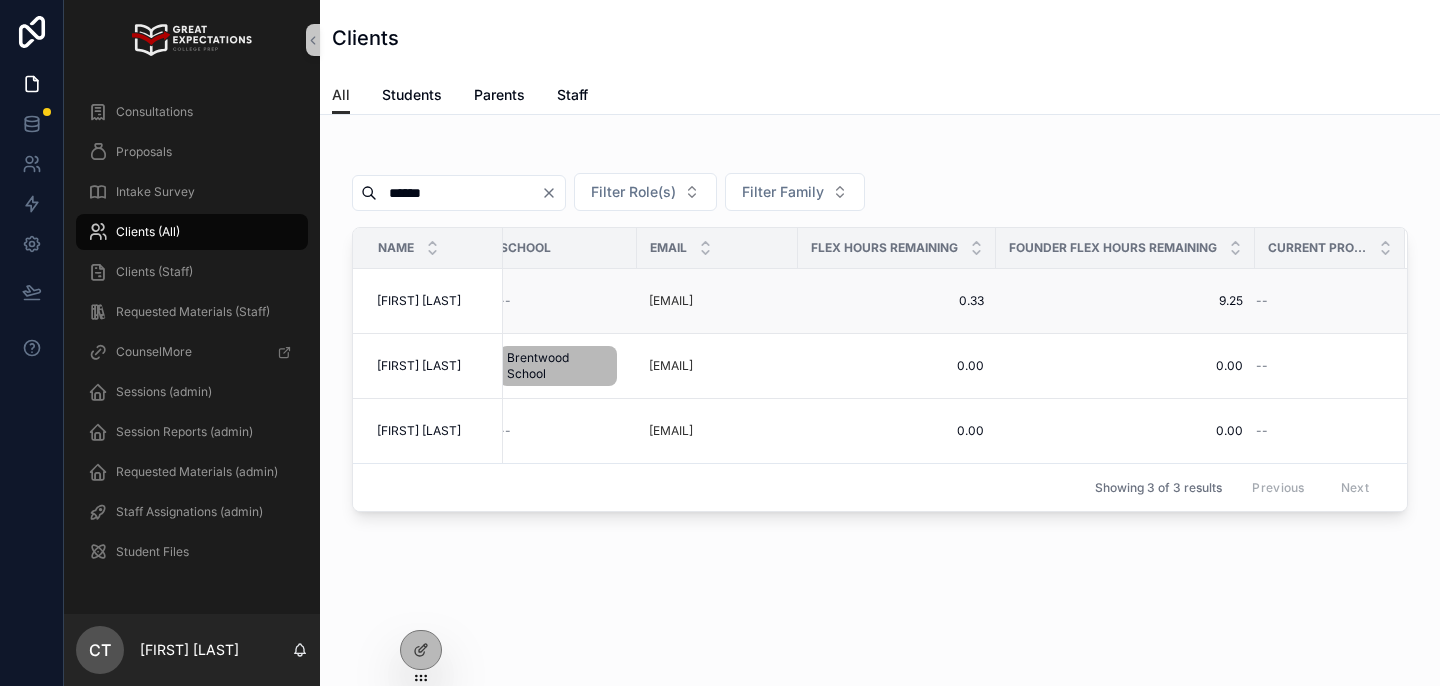 type on "******" 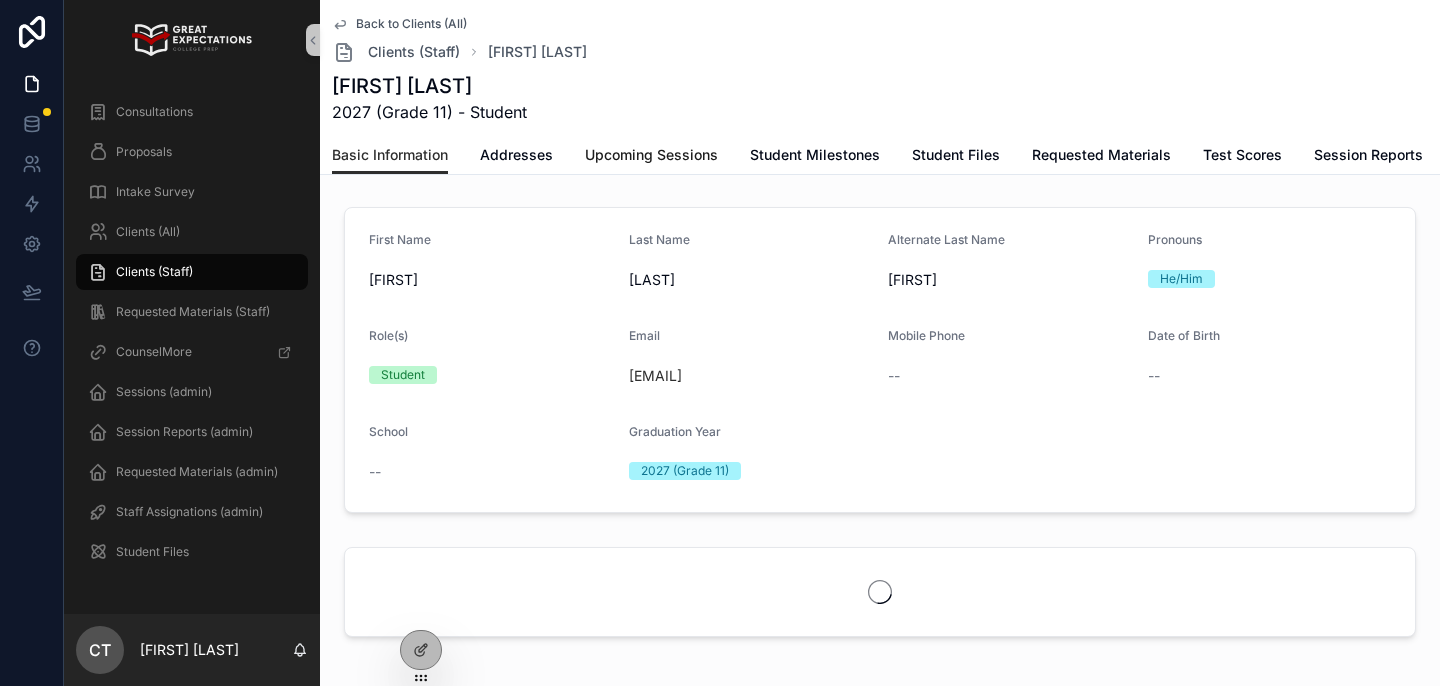 click on "Upcoming Sessions" at bounding box center (651, 155) 